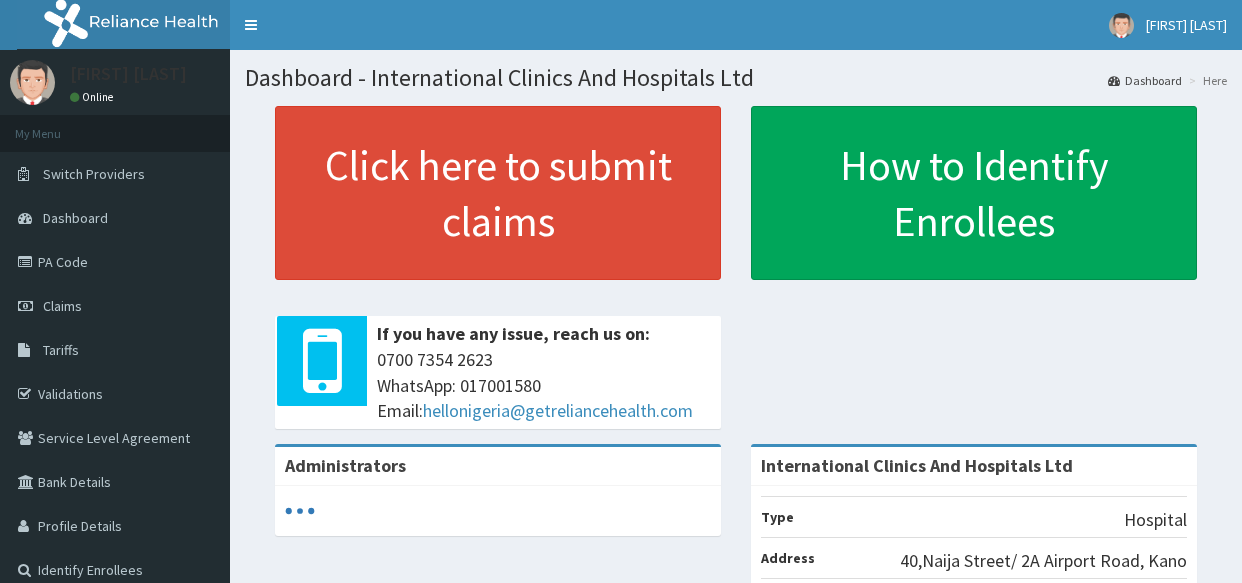 scroll, scrollTop: 0, scrollLeft: 0, axis: both 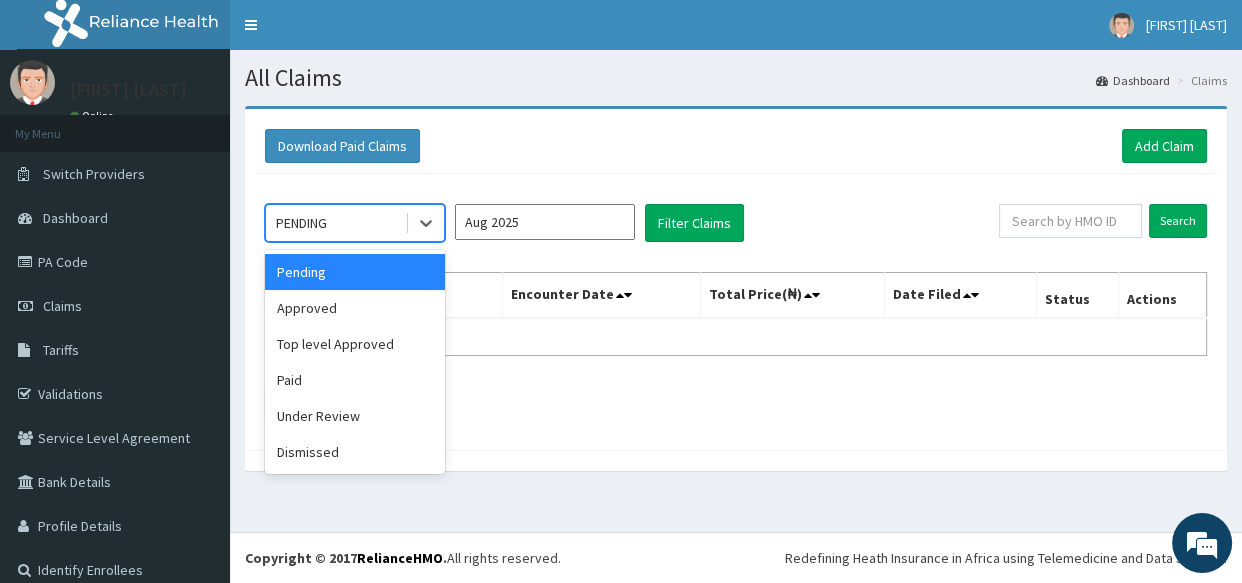 click on "PENDING" at bounding box center [335, 223] 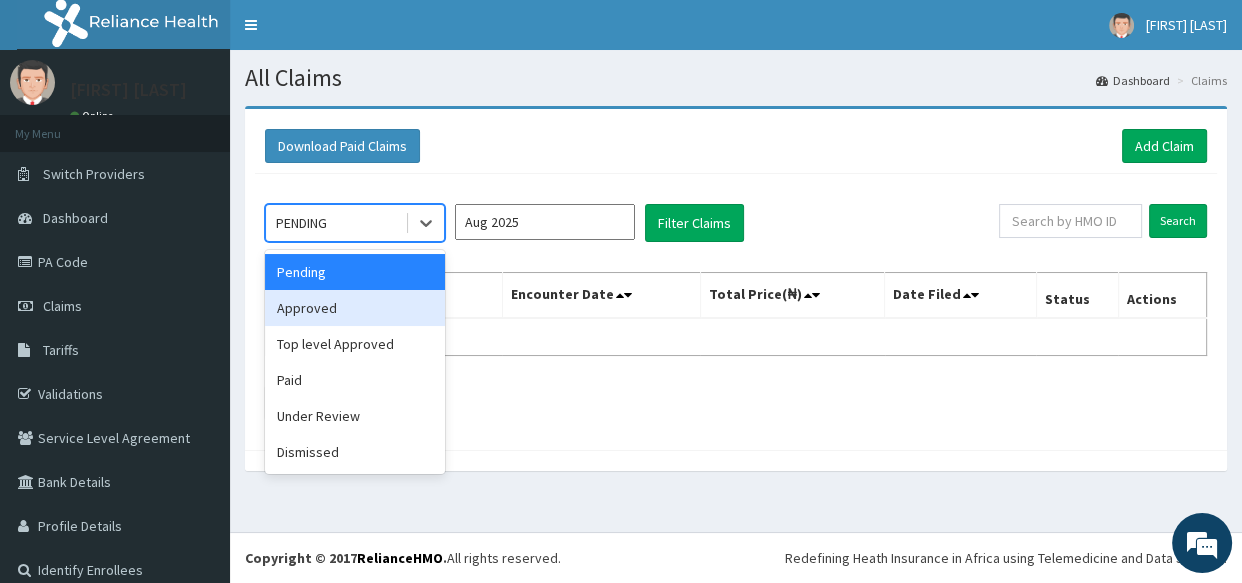 click on "Approved" at bounding box center [355, 308] 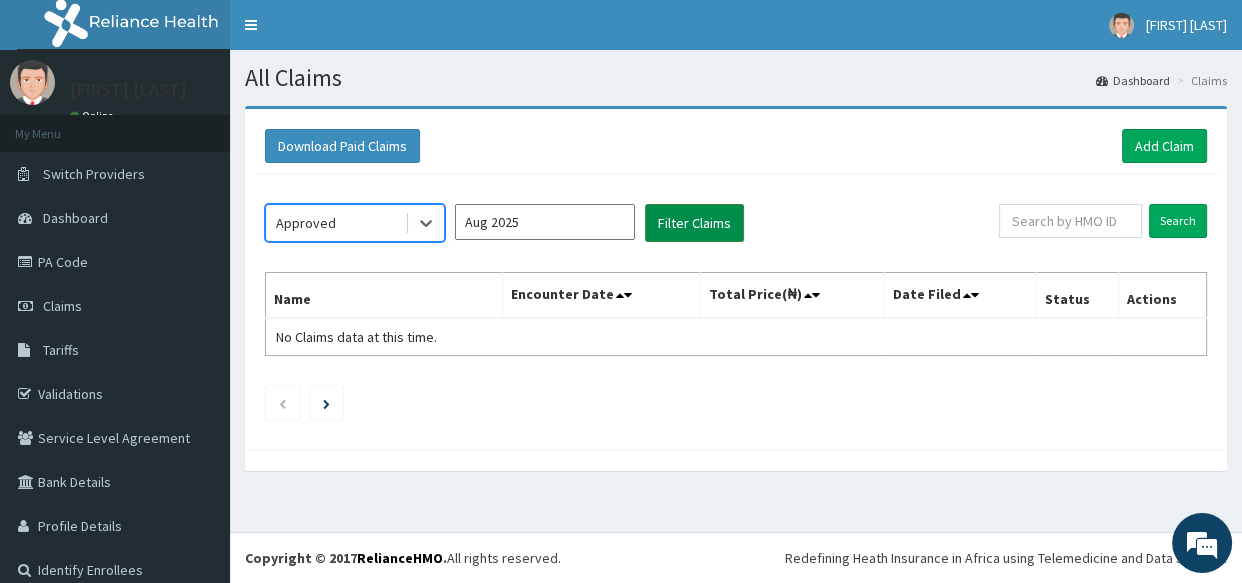 click on "Filter Claims" at bounding box center (694, 223) 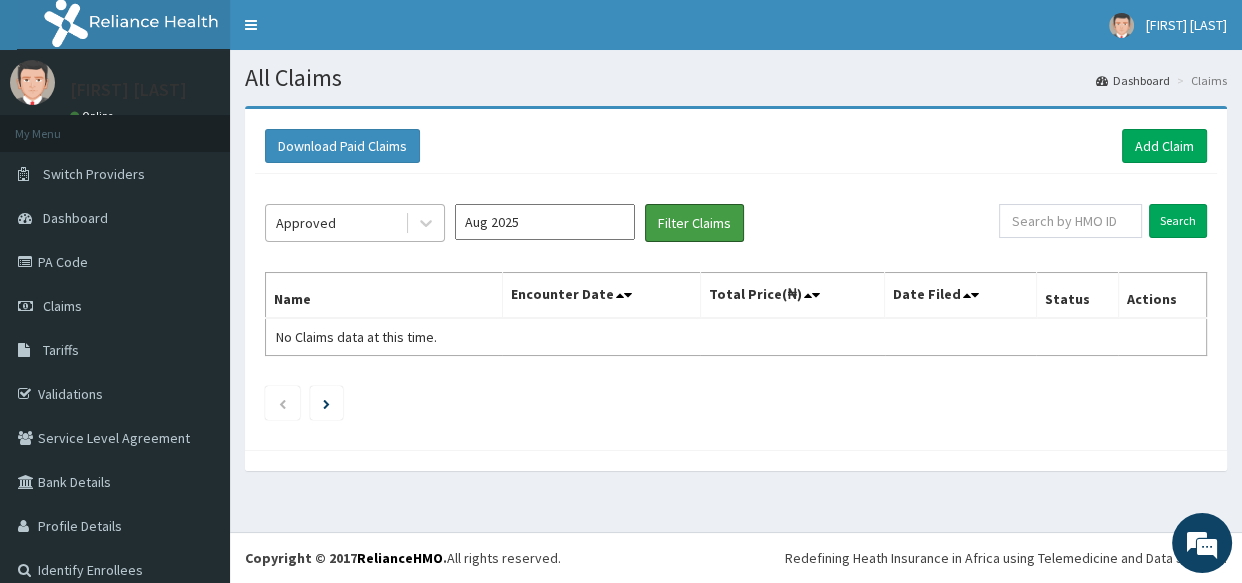scroll, scrollTop: 0, scrollLeft: 0, axis: both 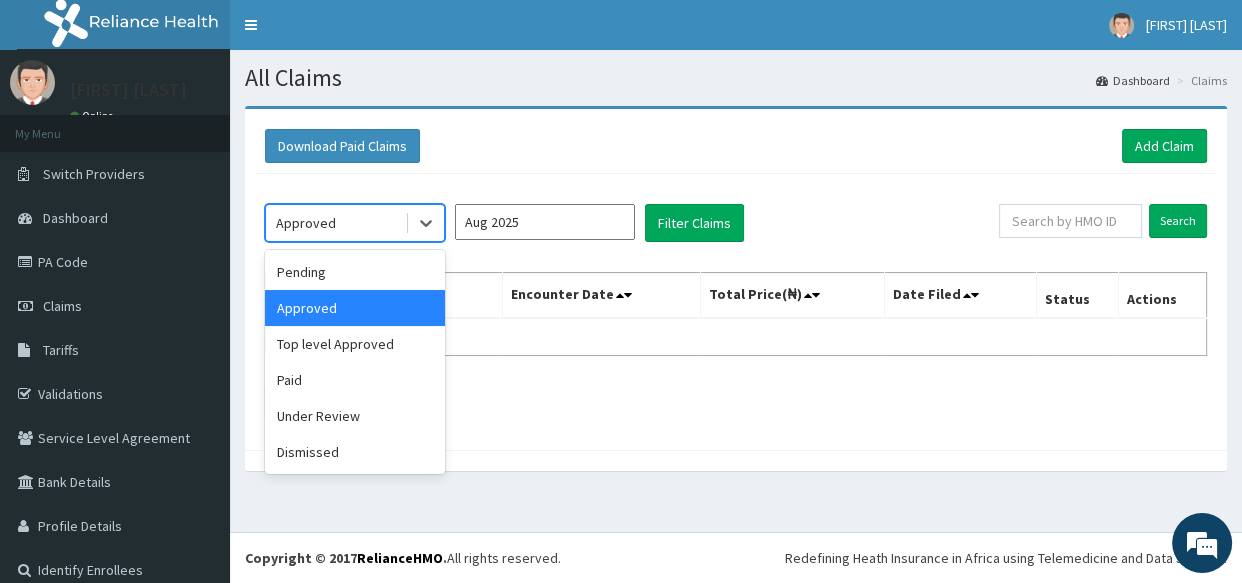 click on "Approved" at bounding box center (335, 223) 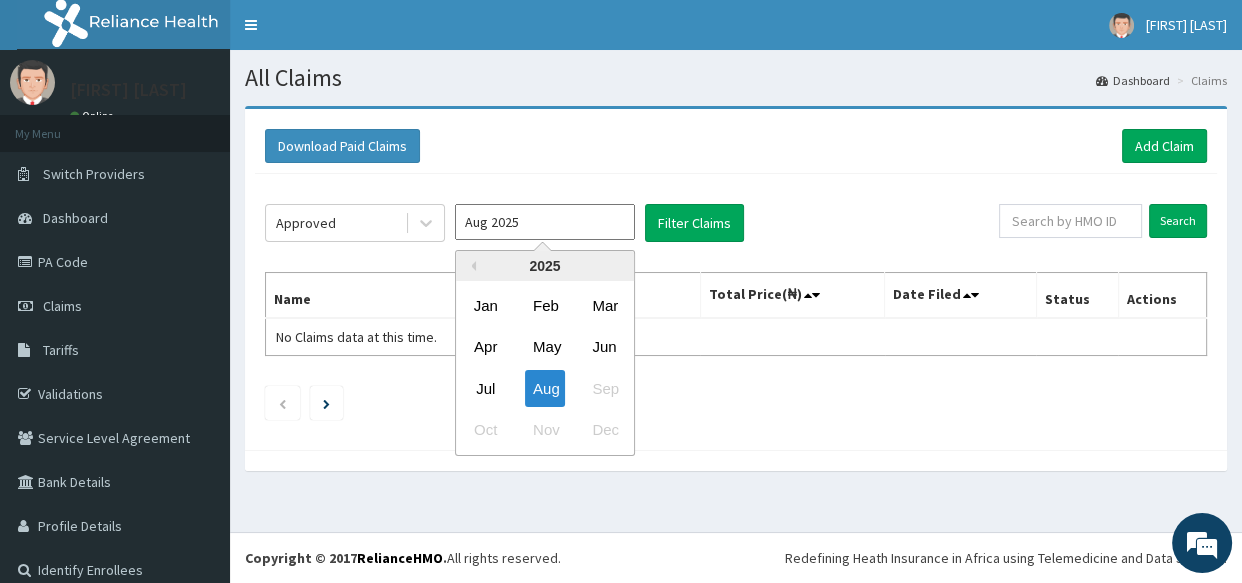 click on "Aug 2025" at bounding box center (545, 222) 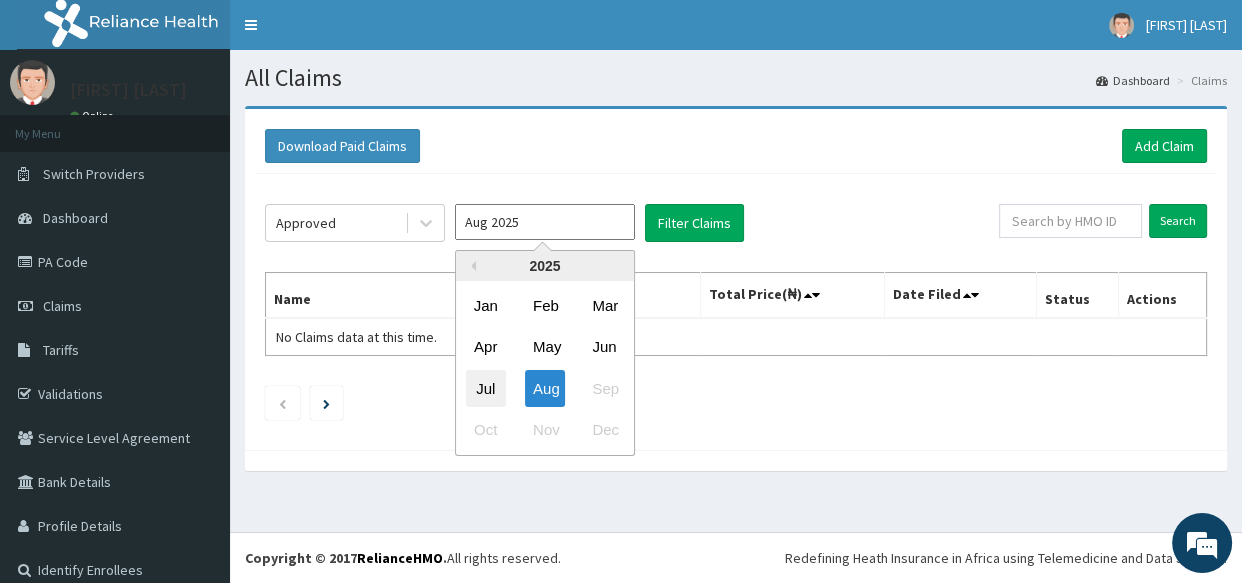 click on "Jul" at bounding box center (486, 388) 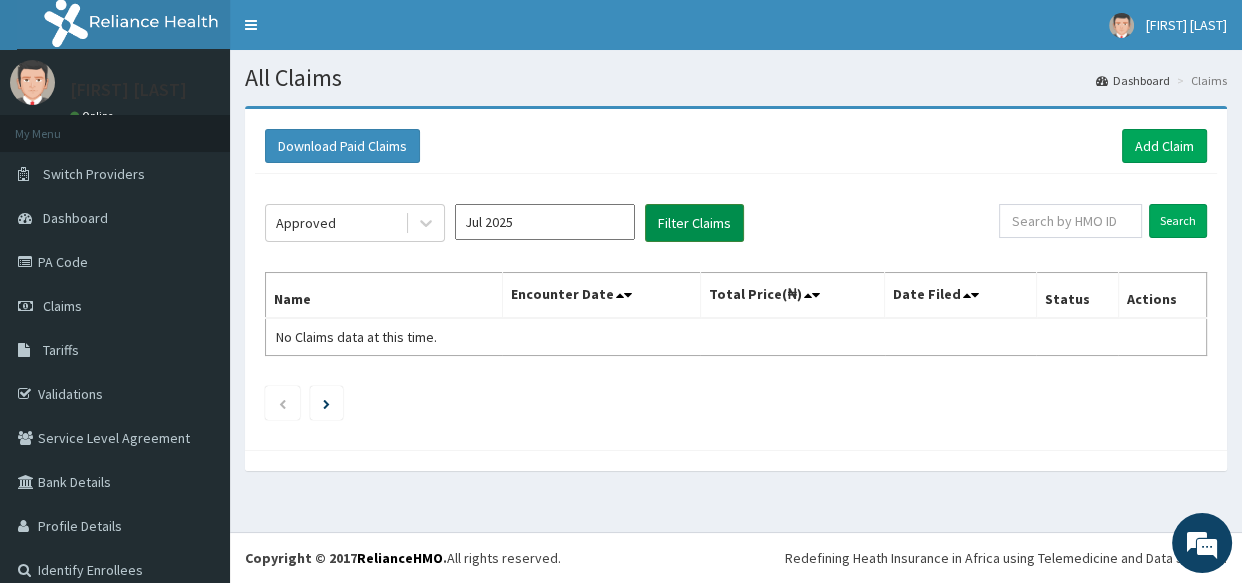 click on "Filter Claims" at bounding box center (694, 223) 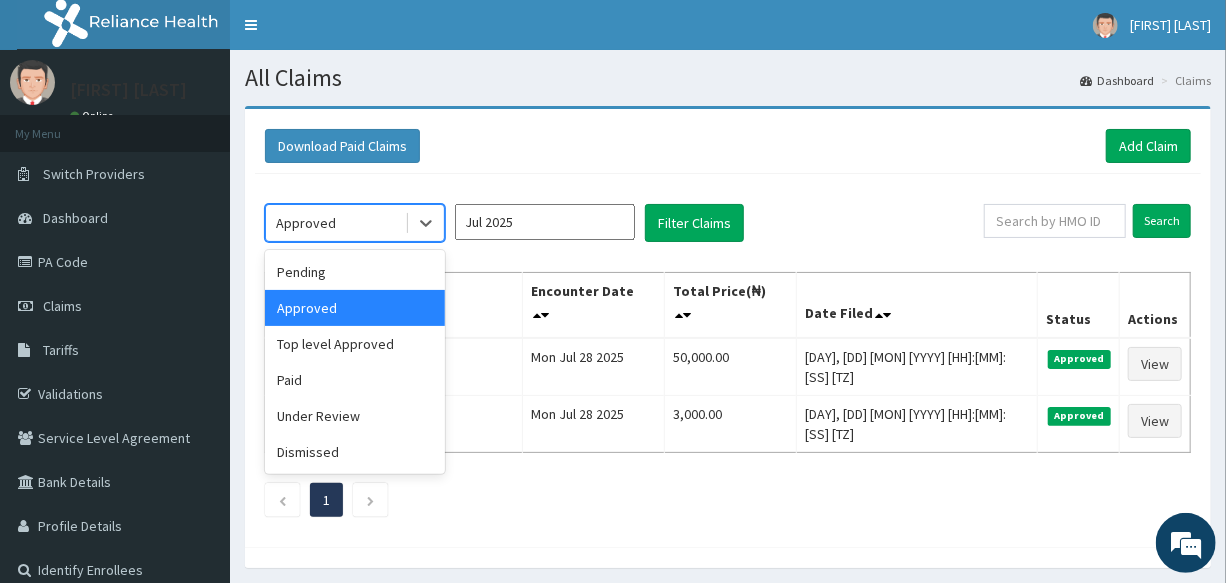 click on "Approved" at bounding box center [335, 223] 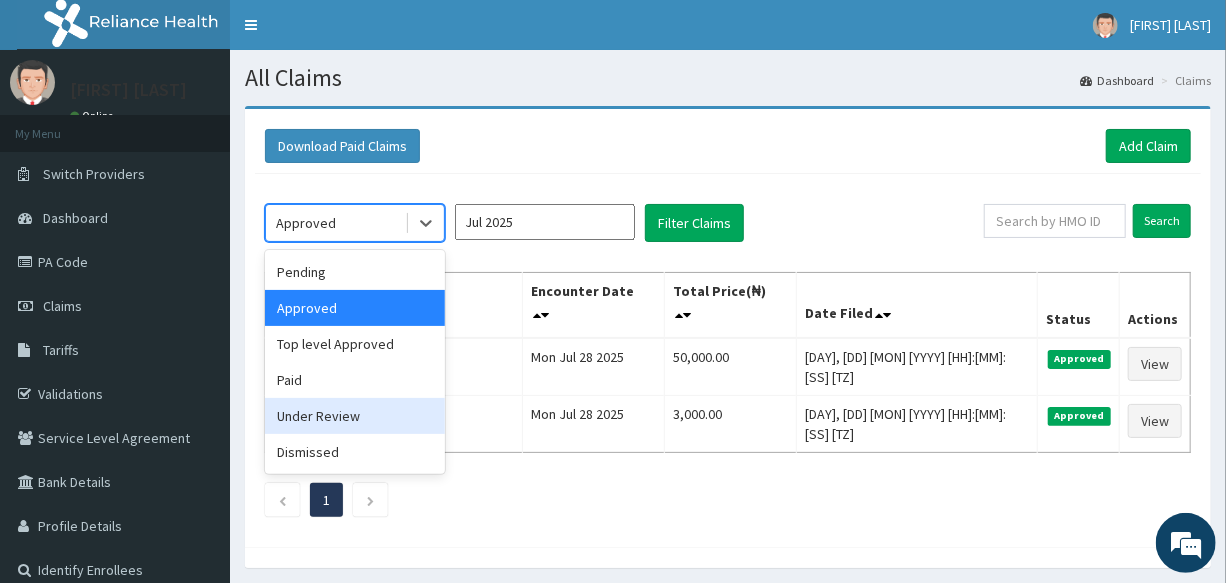 click on "Under Review" at bounding box center [355, 416] 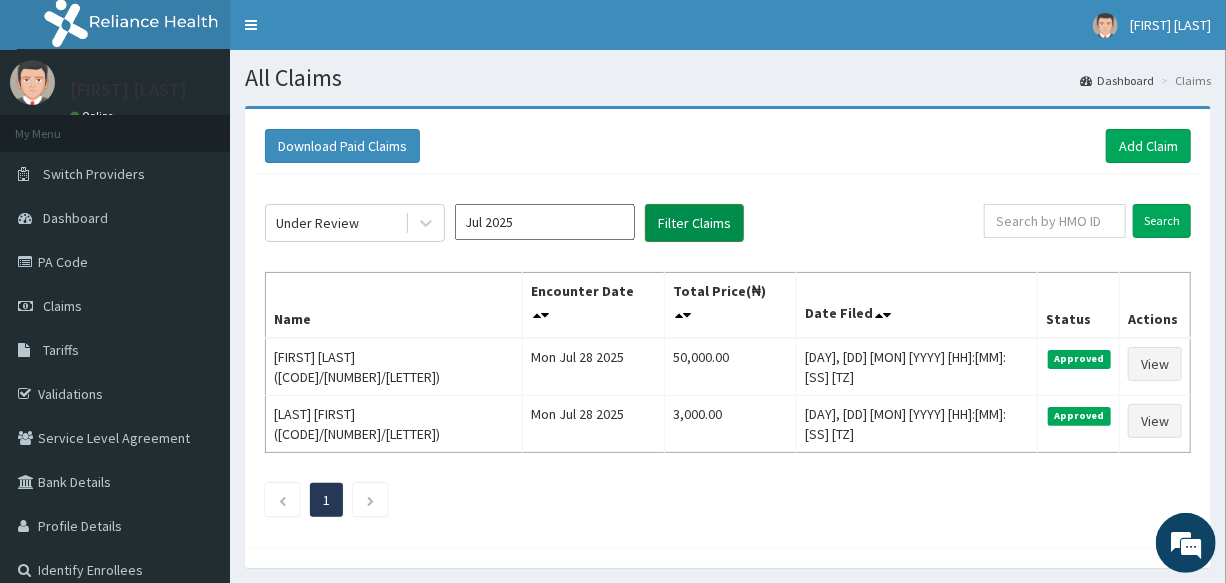 click on "Filter Claims" at bounding box center (694, 223) 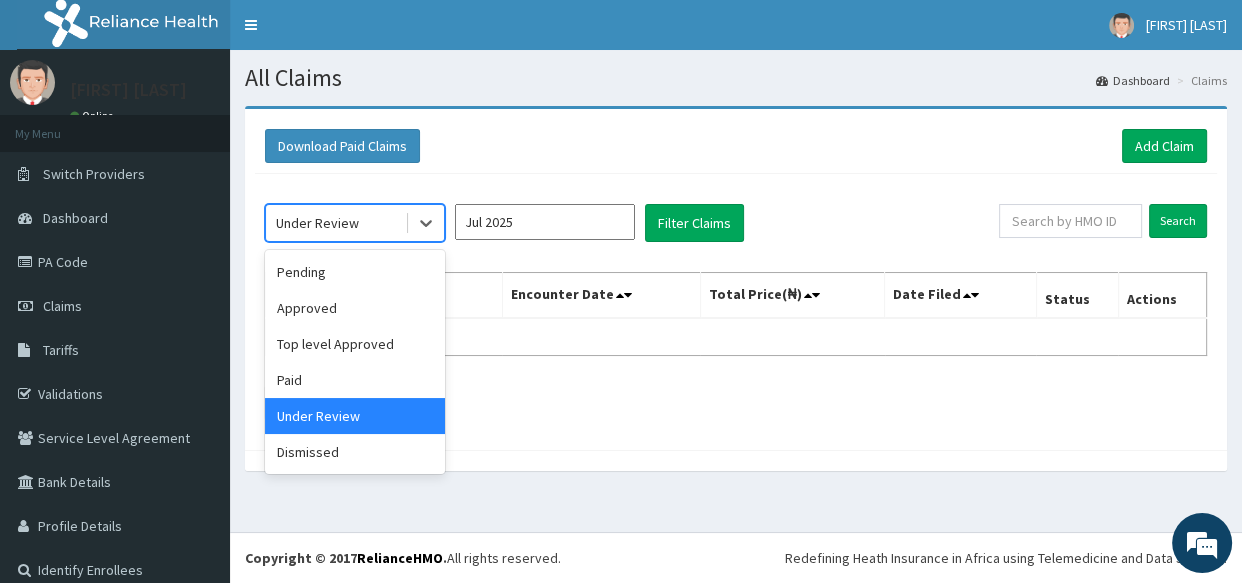 click on "Under Review" at bounding box center (335, 223) 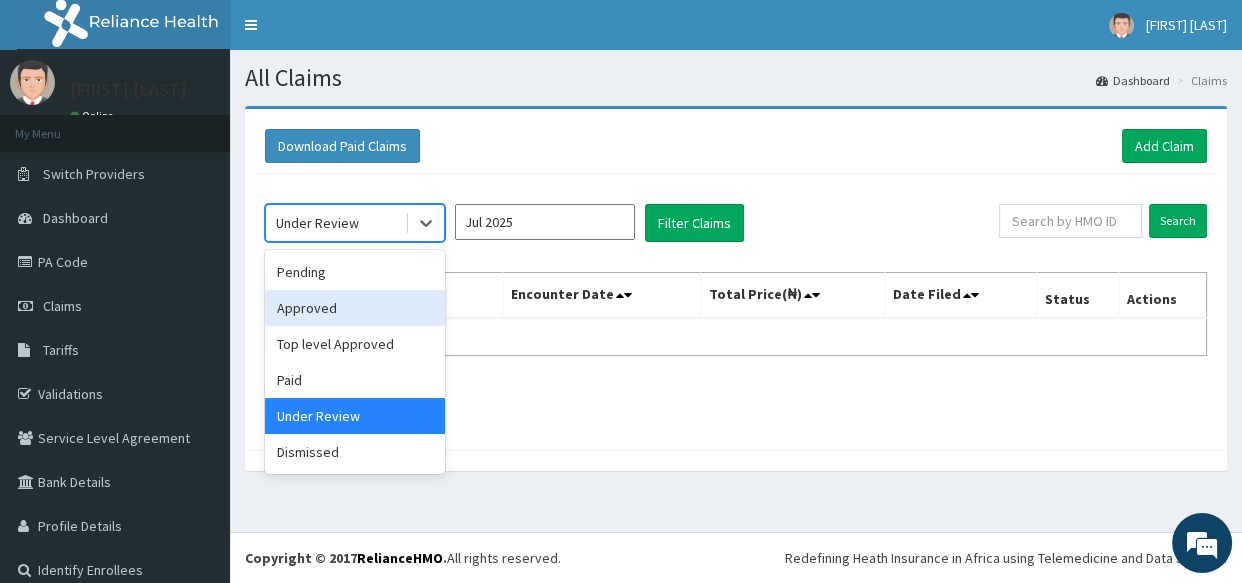 click on "Approved" at bounding box center [355, 308] 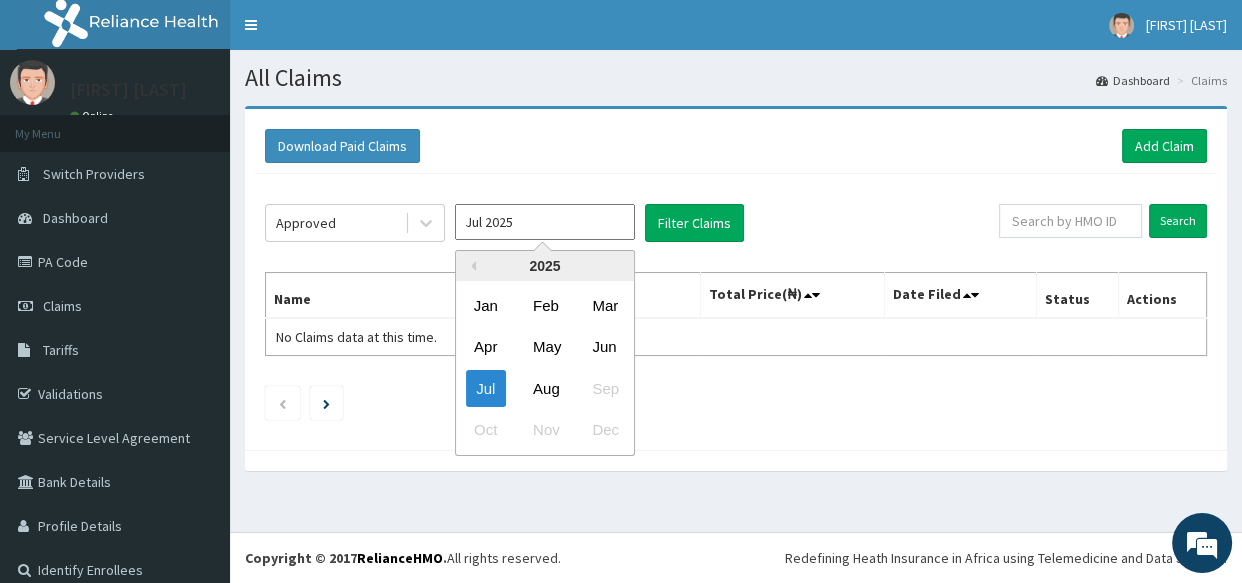 click on "Jul 2025" at bounding box center [545, 222] 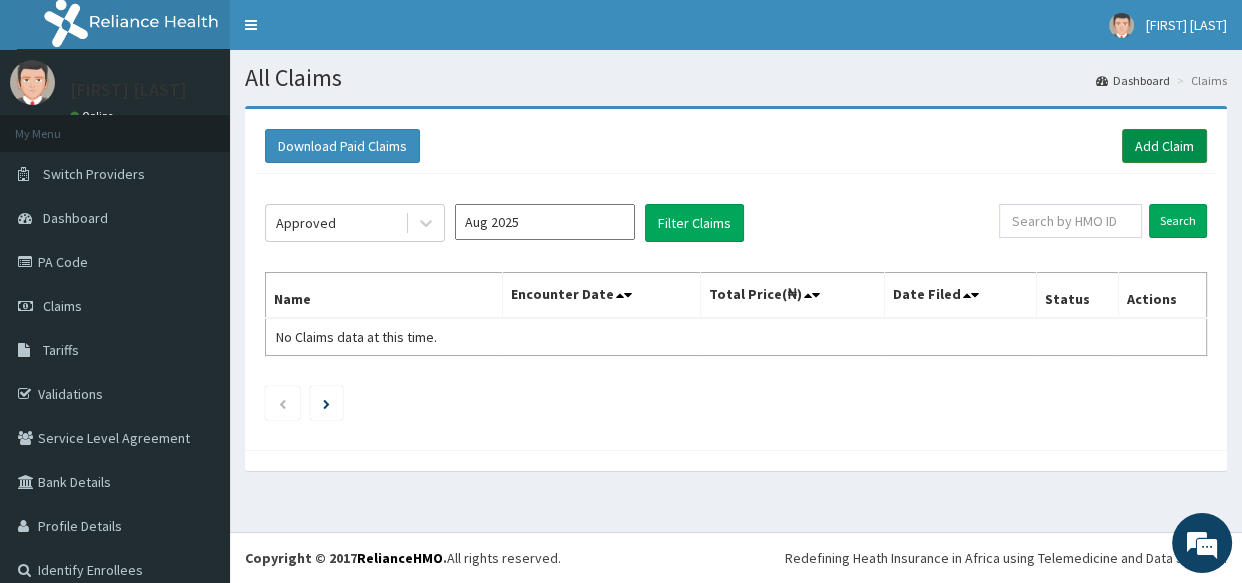 click on "Add Claim" at bounding box center [1164, 146] 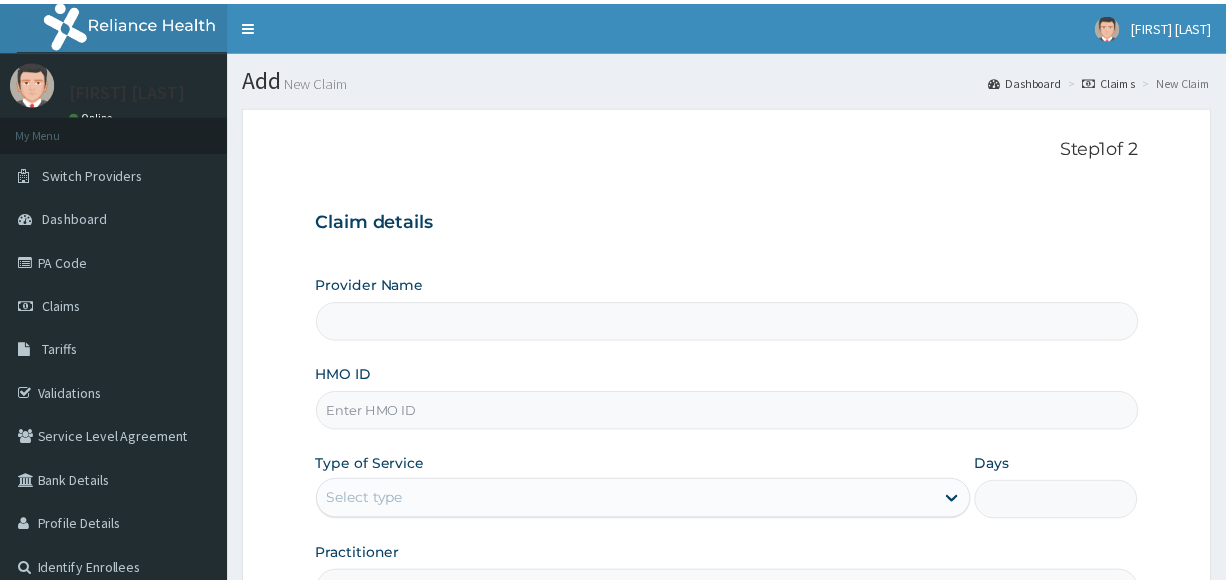 scroll, scrollTop: 0, scrollLeft: 0, axis: both 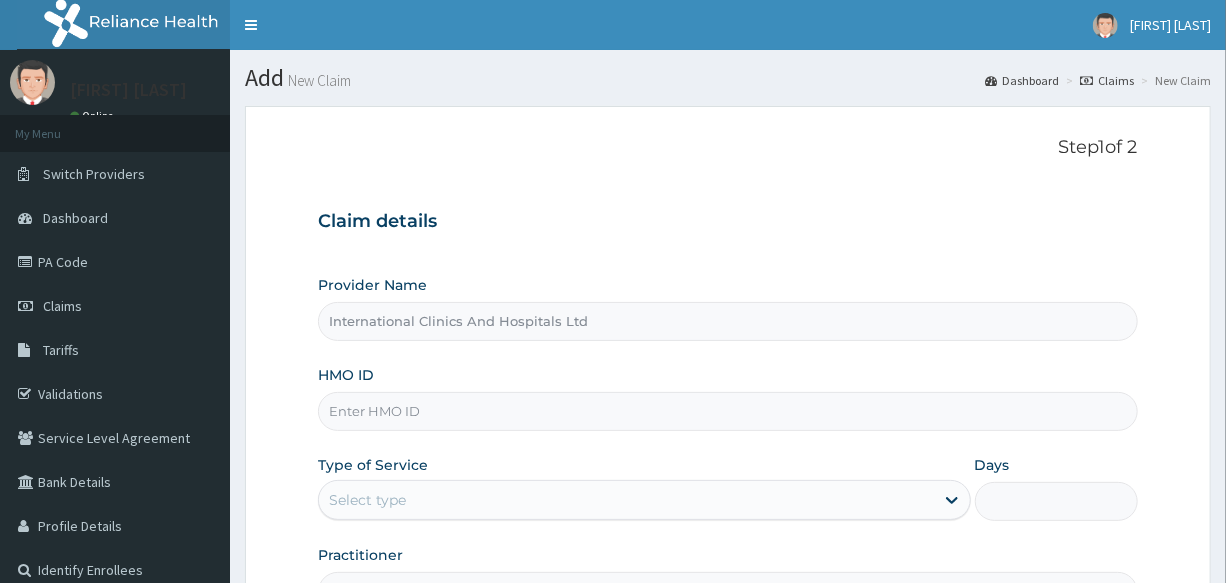 type on "International Clinics And Hospitals Ltd" 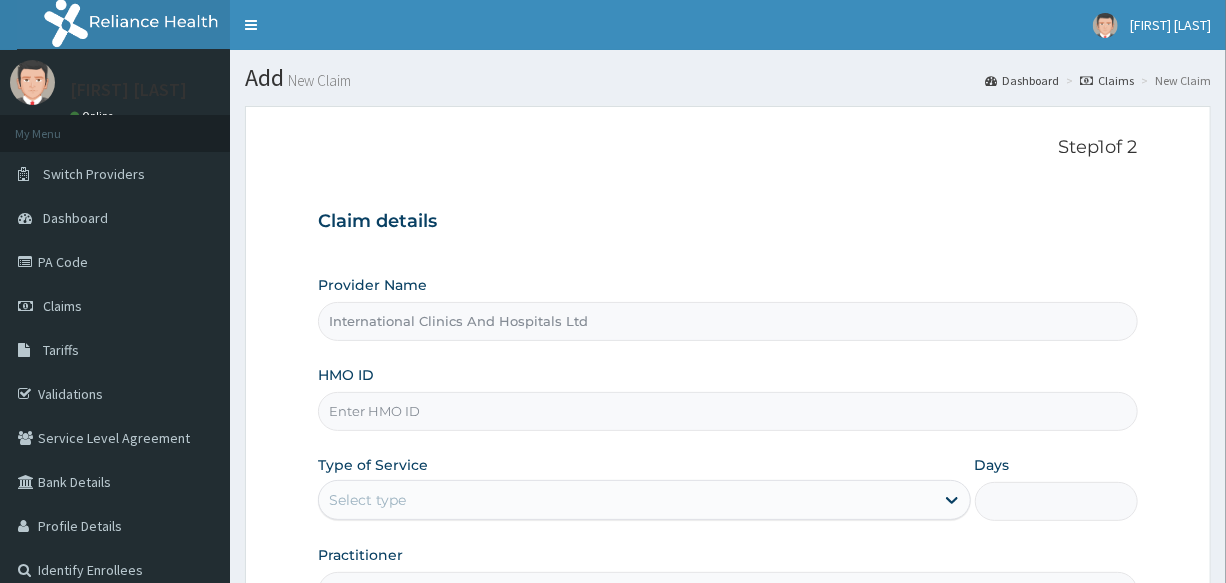 scroll, scrollTop: 0, scrollLeft: 0, axis: both 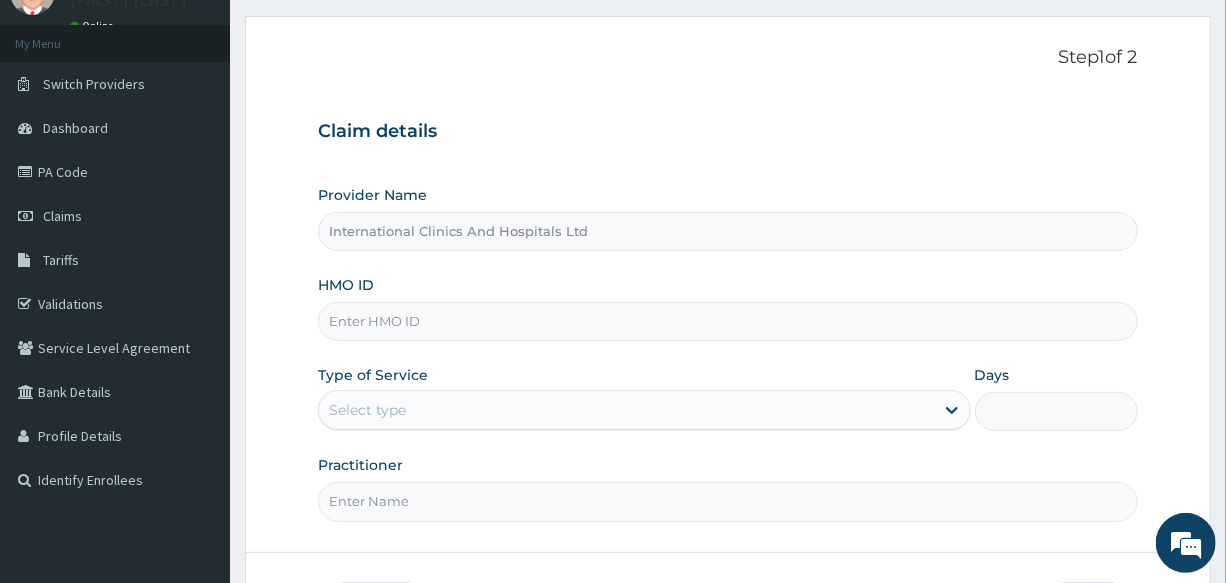 click on "HMO ID" at bounding box center [727, 321] 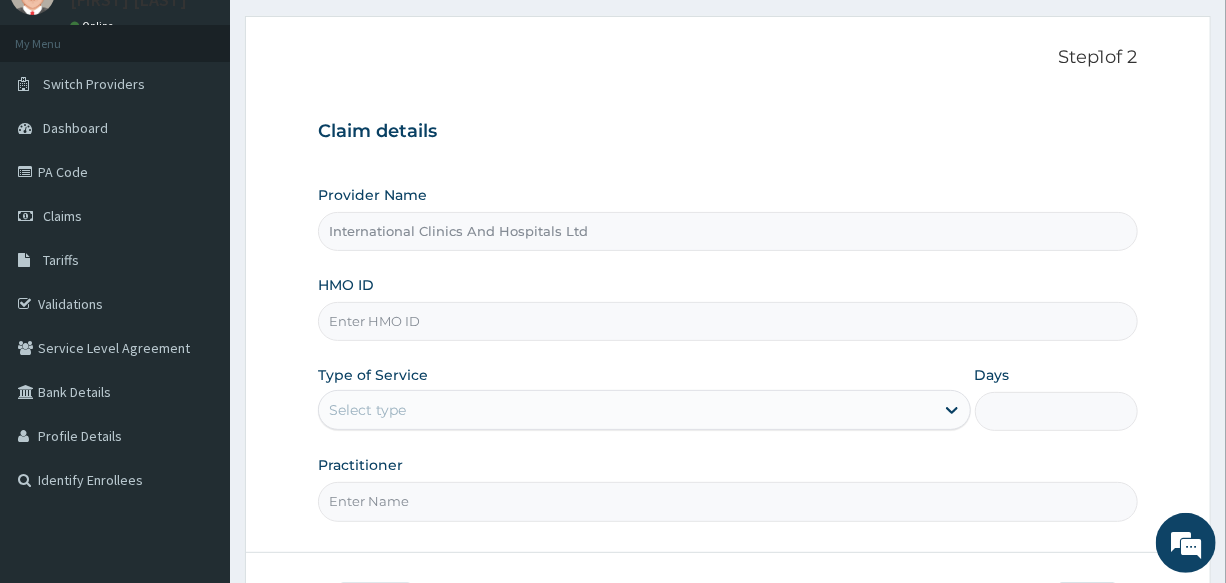 scroll, scrollTop: 0, scrollLeft: 0, axis: both 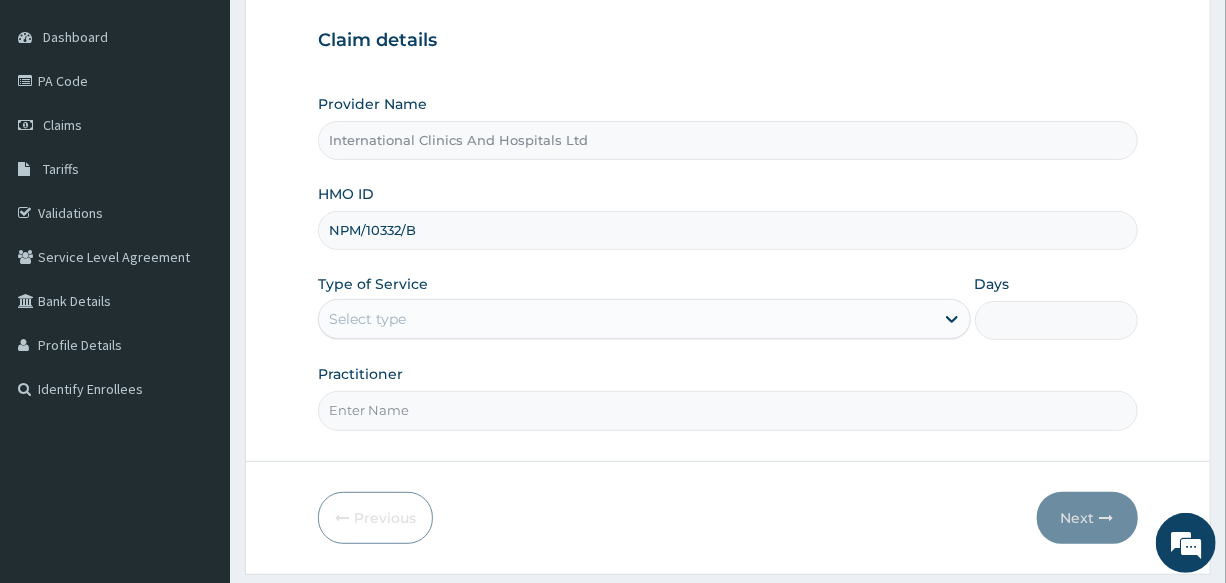 type on "NPM/10332/B" 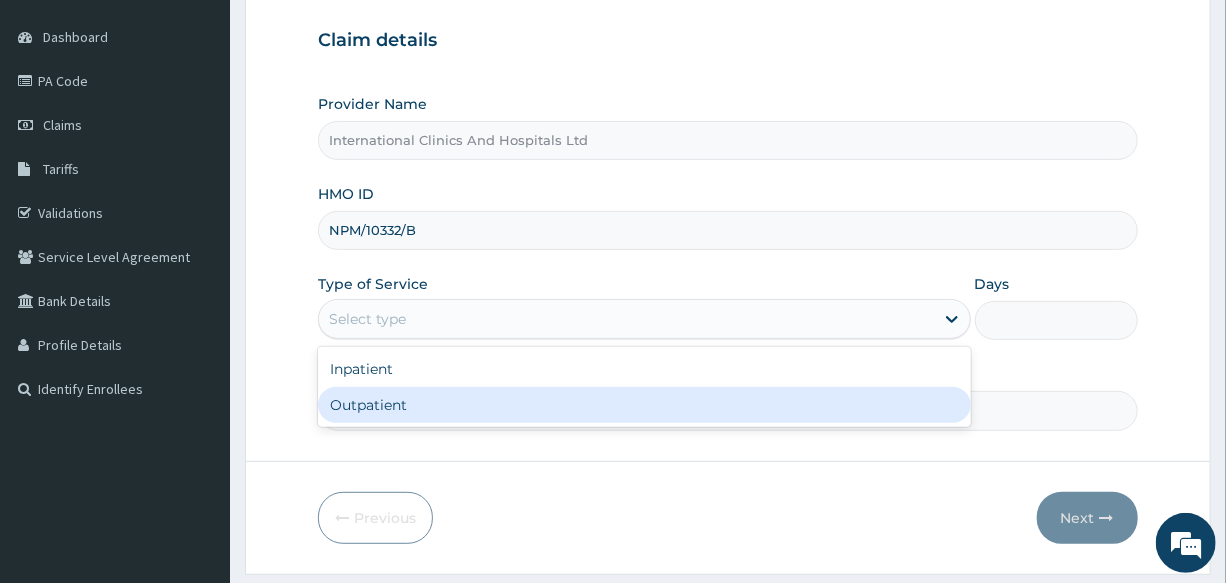 click on "Outpatient" at bounding box center [644, 405] 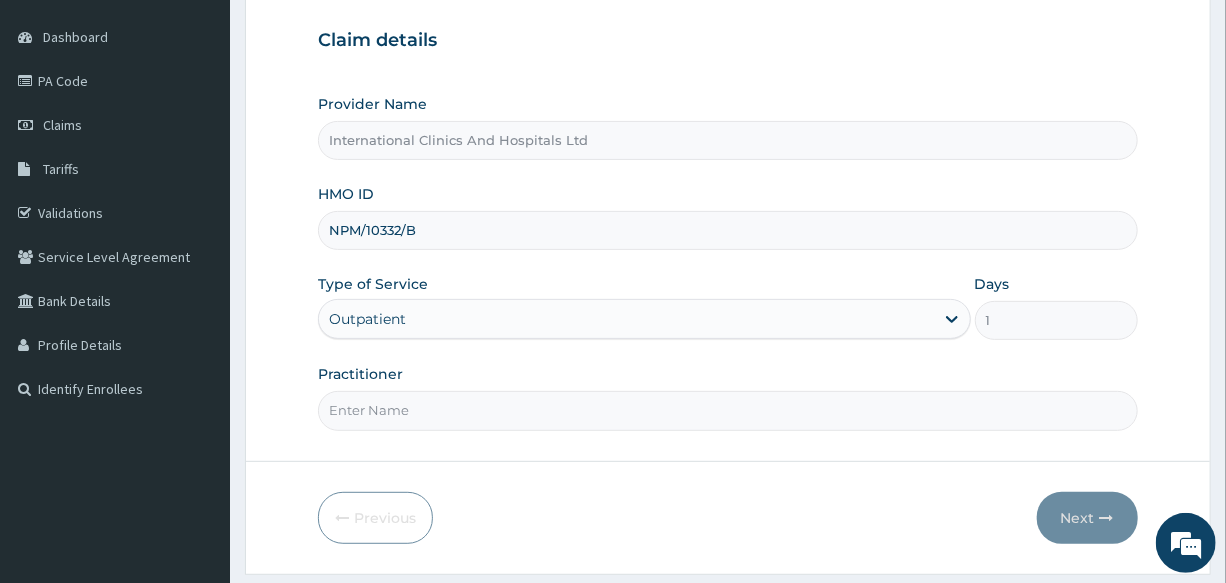 click on "Practitioner" at bounding box center [727, 410] 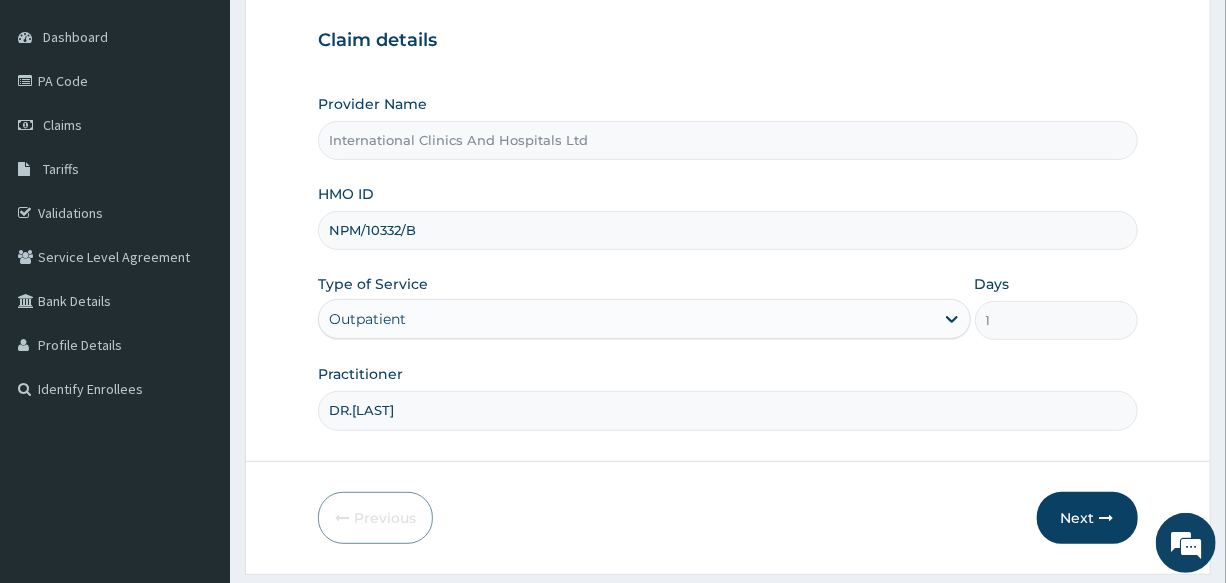 type on "DR.EZE" 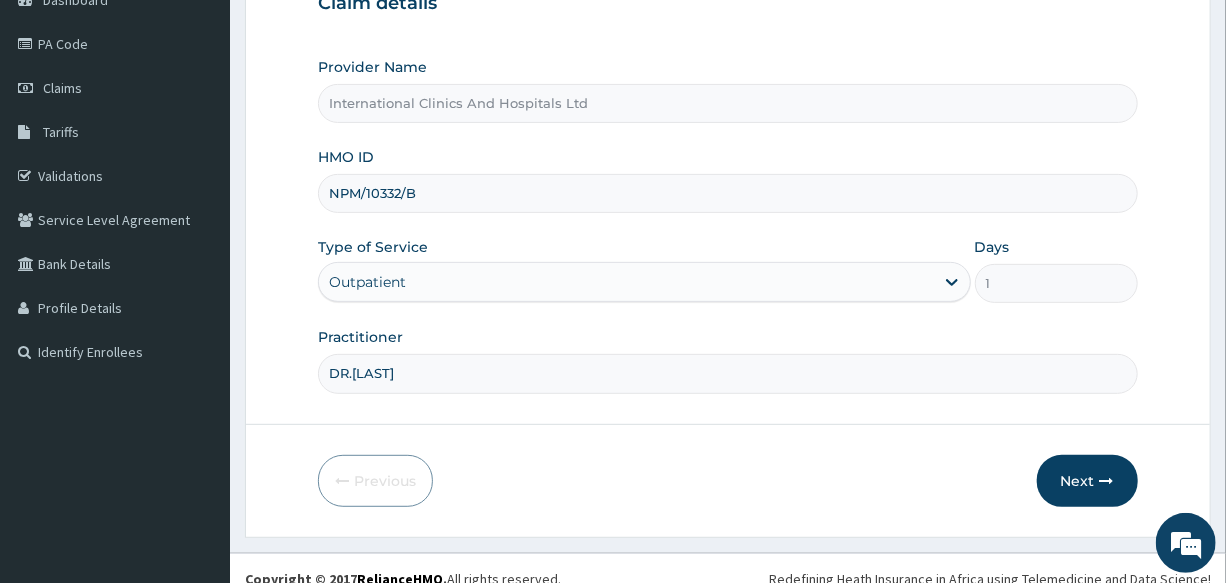 scroll, scrollTop: 237, scrollLeft: 0, axis: vertical 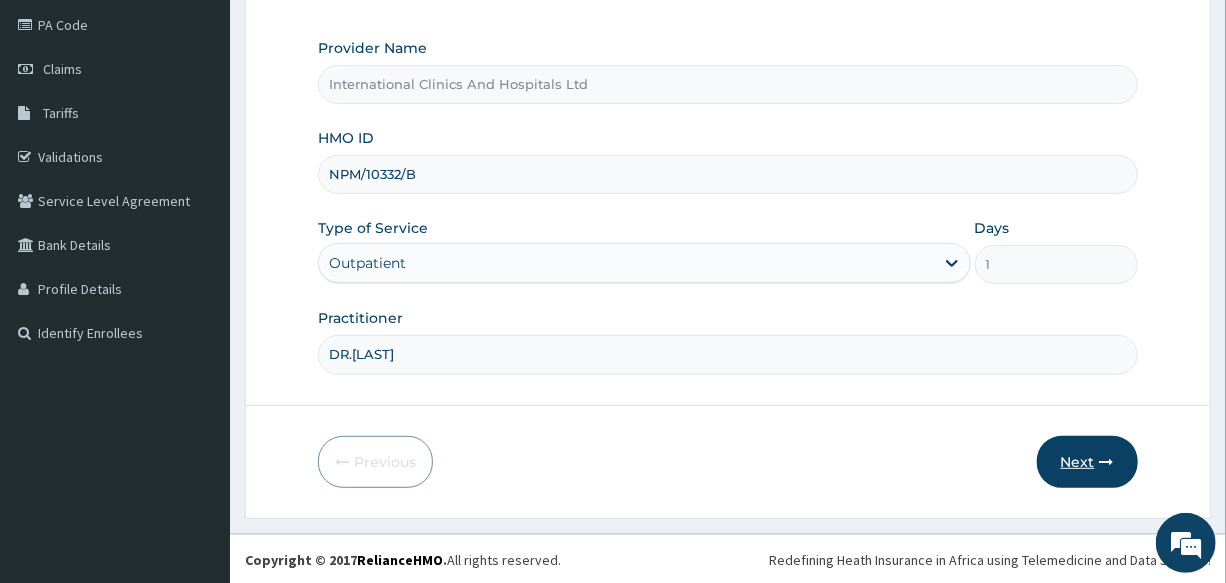 click on "Next" at bounding box center (1087, 462) 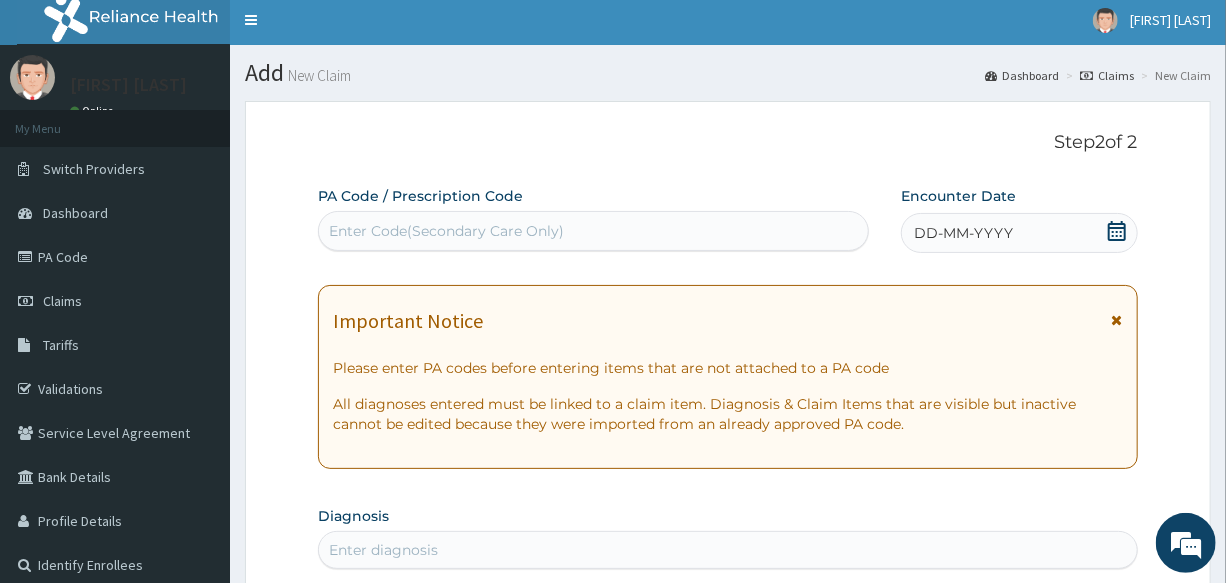 scroll, scrollTop: 0, scrollLeft: 0, axis: both 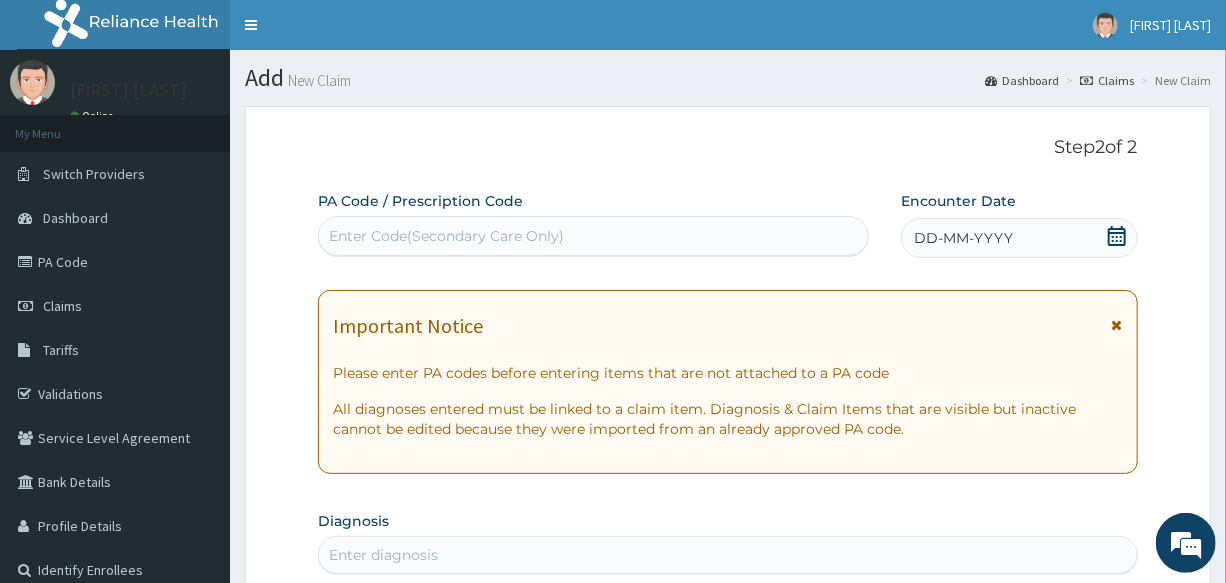 click on "DD-MM-YYYY" at bounding box center (963, 238) 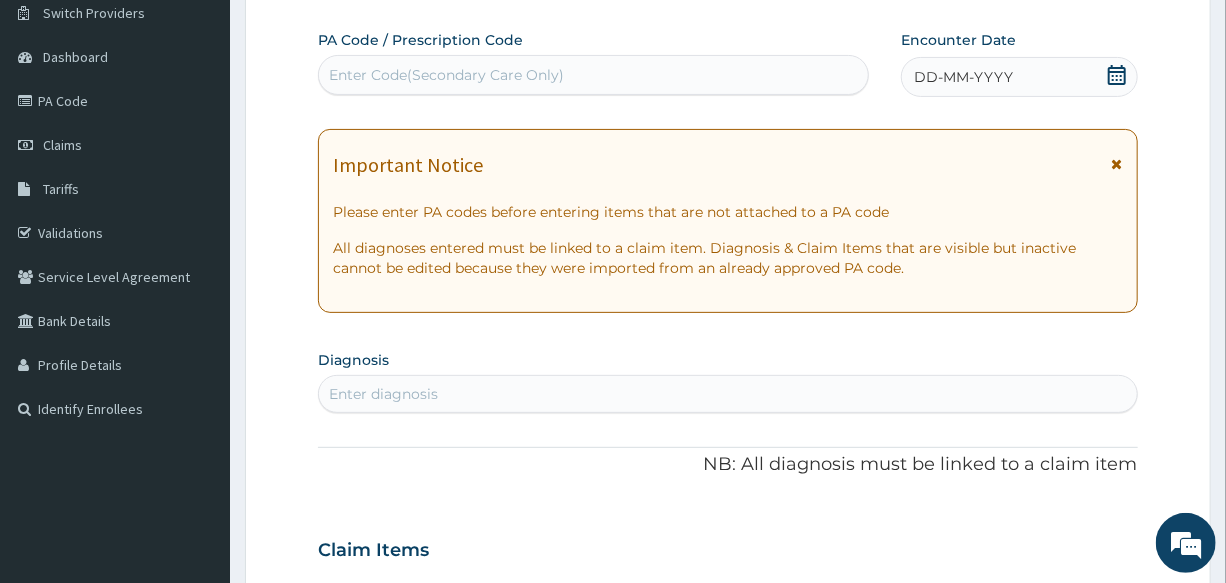 scroll, scrollTop: 181, scrollLeft: 0, axis: vertical 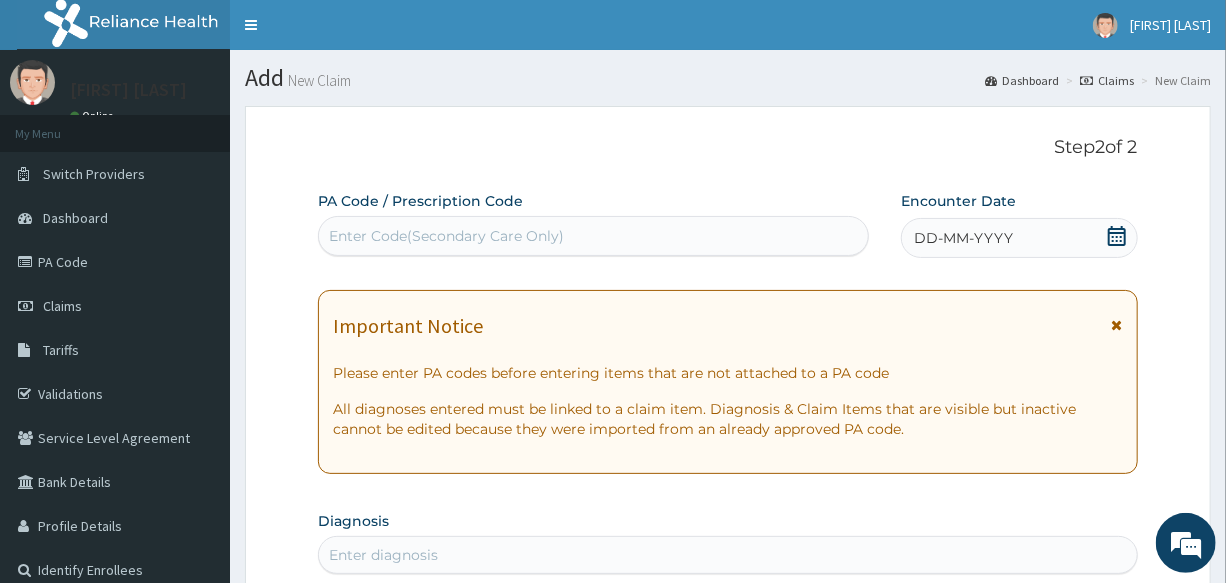 click on "Enter Code(Secondary Care Only)" at bounding box center (446, 236) 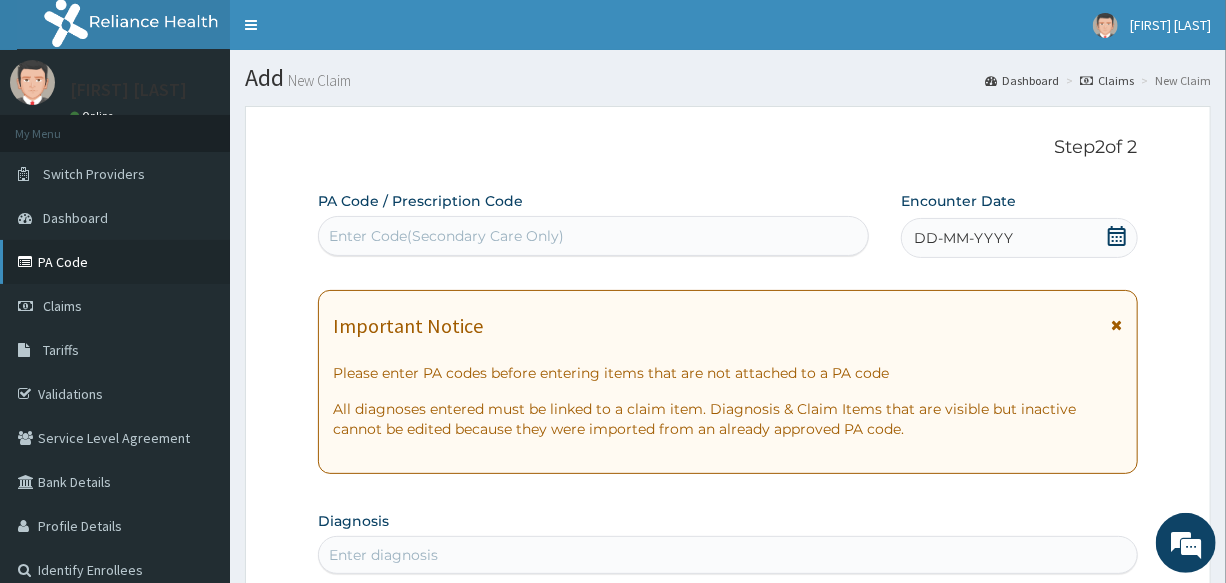 click on "PA Code" at bounding box center [115, 262] 